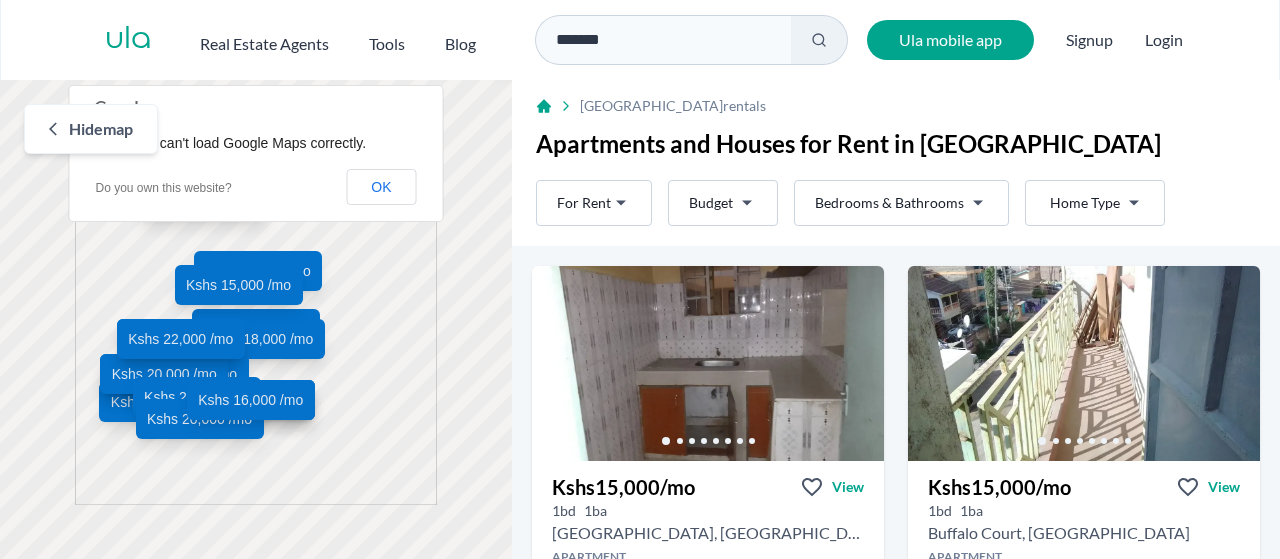scroll, scrollTop: 0, scrollLeft: 0, axis: both 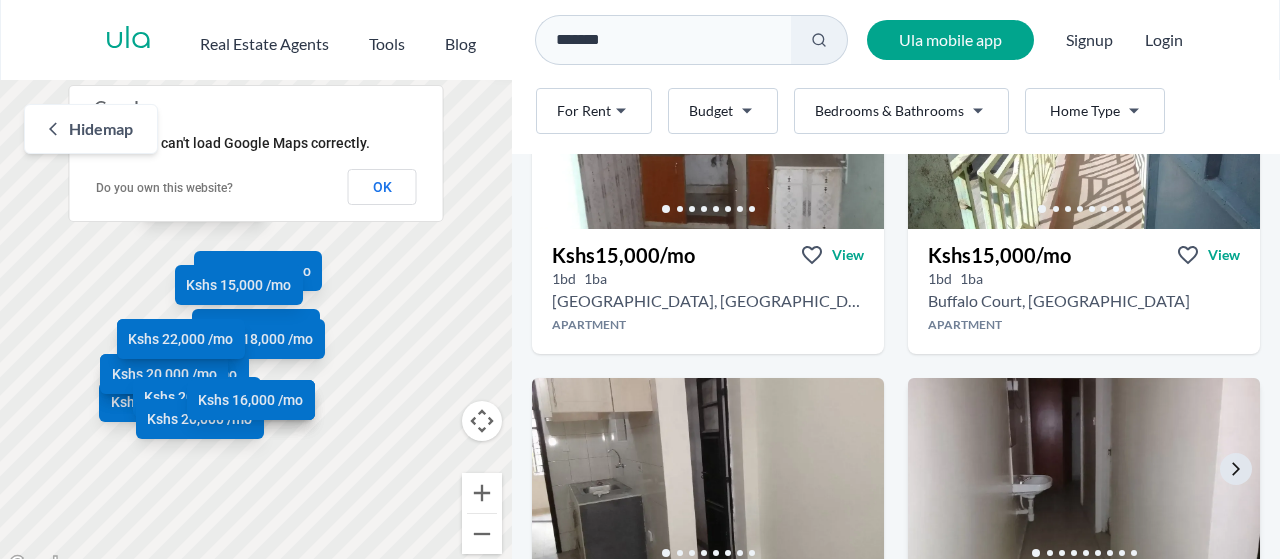 click at bounding box center (1084, 475) 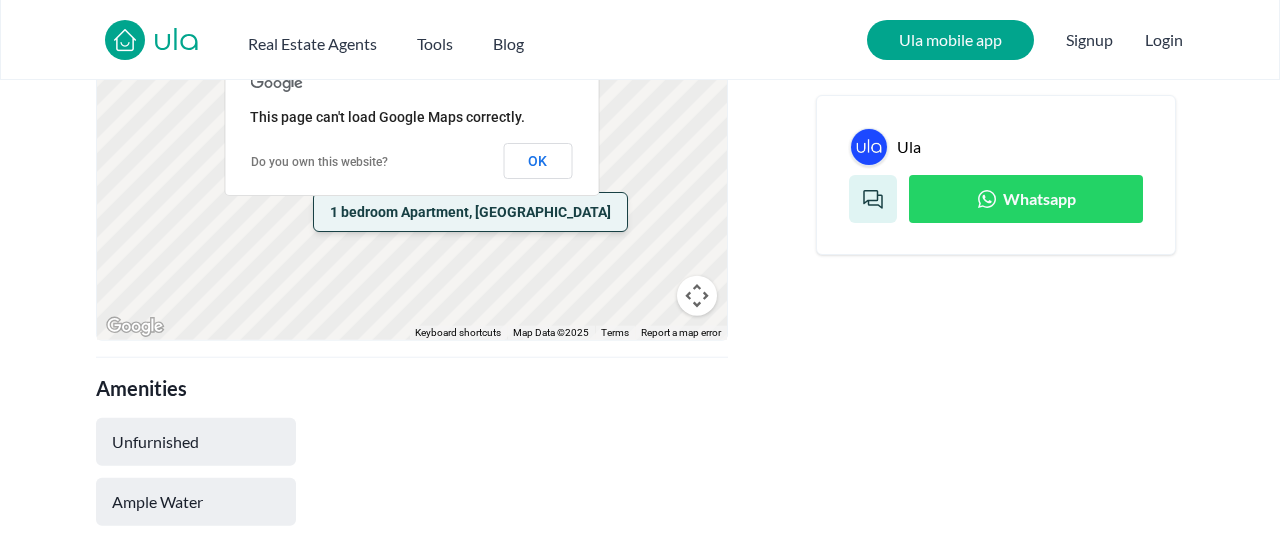 scroll, scrollTop: 936, scrollLeft: 0, axis: vertical 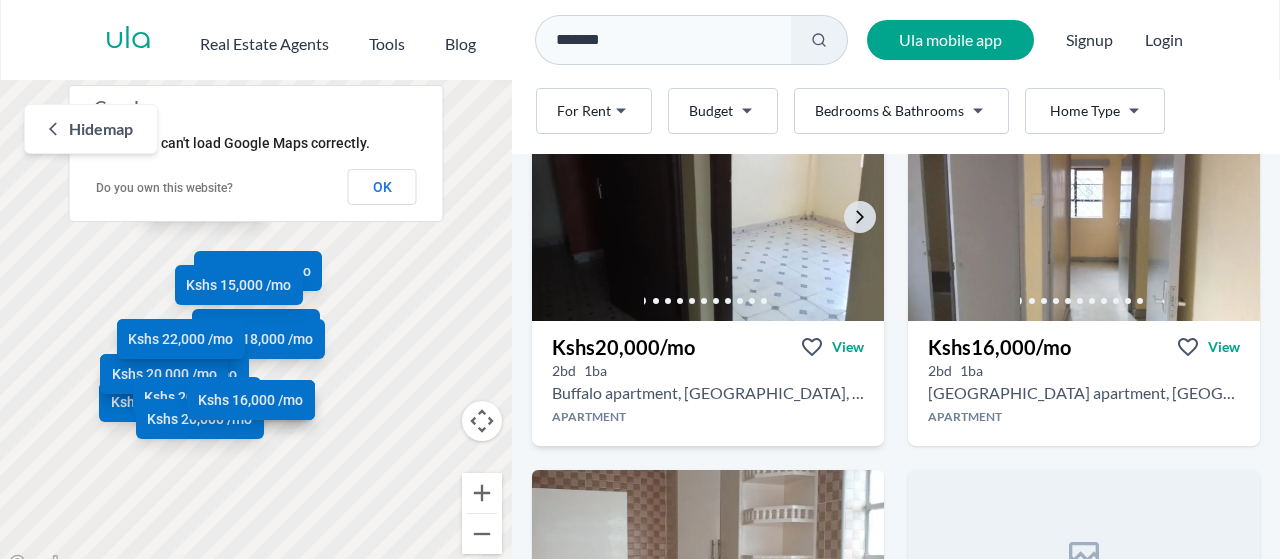 click at bounding box center [708, 223] 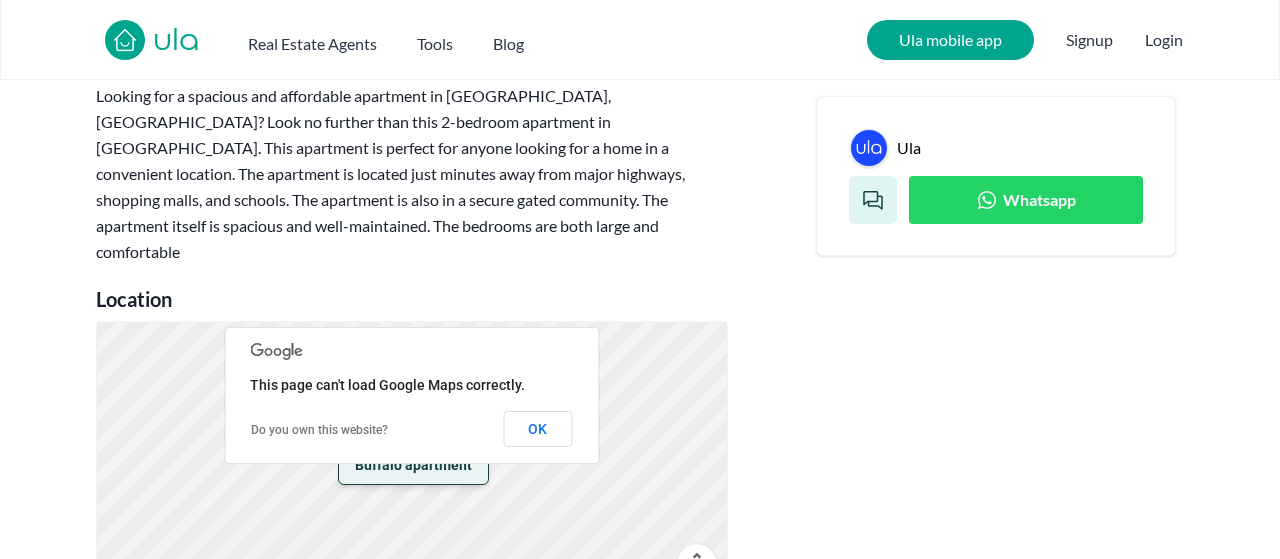 scroll, scrollTop: 832, scrollLeft: 0, axis: vertical 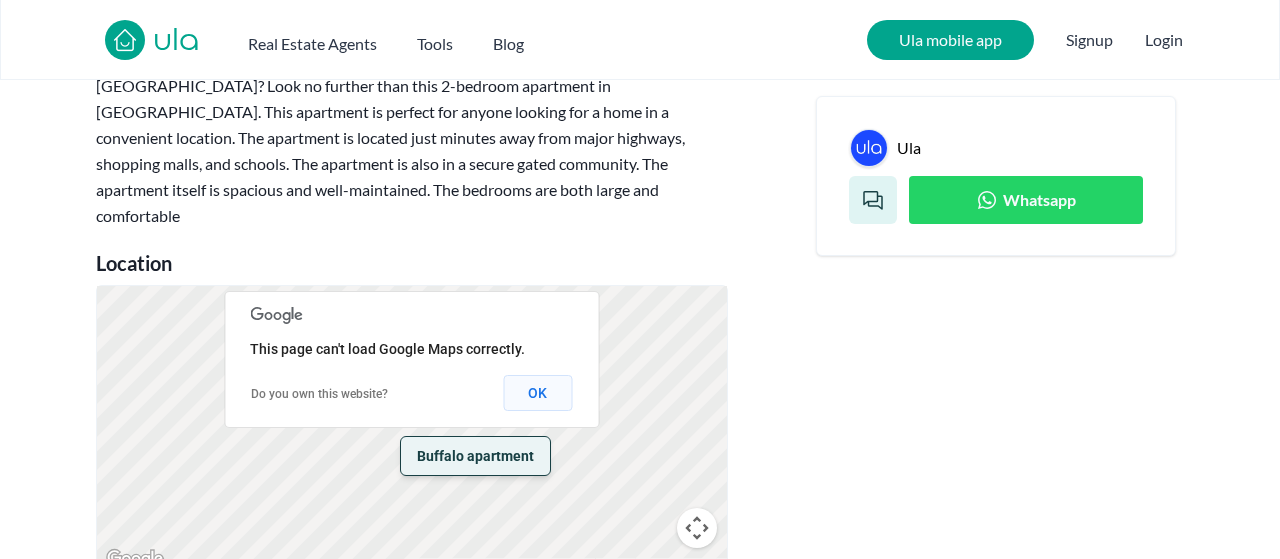 click on "OK" at bounding box center (537, 393) 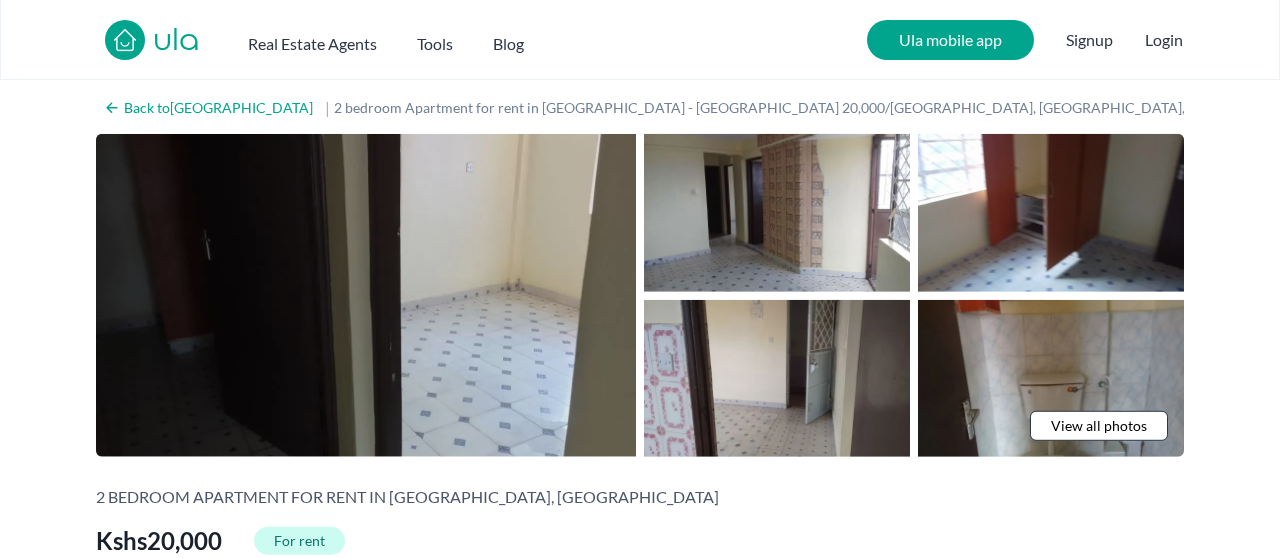 scroll, scrollTop: 0, scrollLeft: 0, axis: both 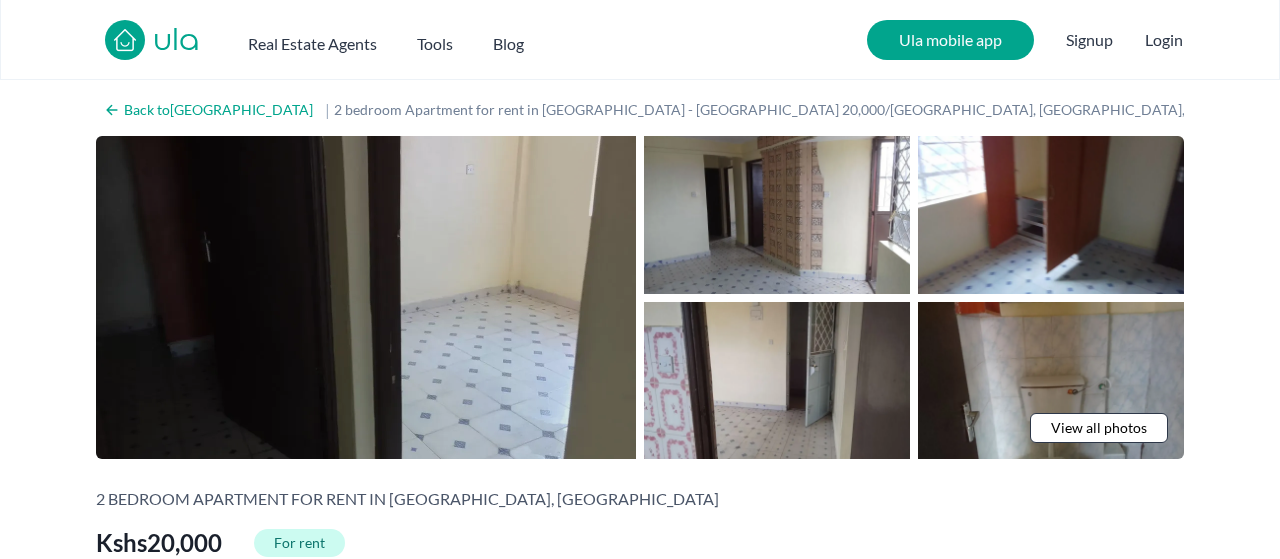 click at bounding box center [366, 297] 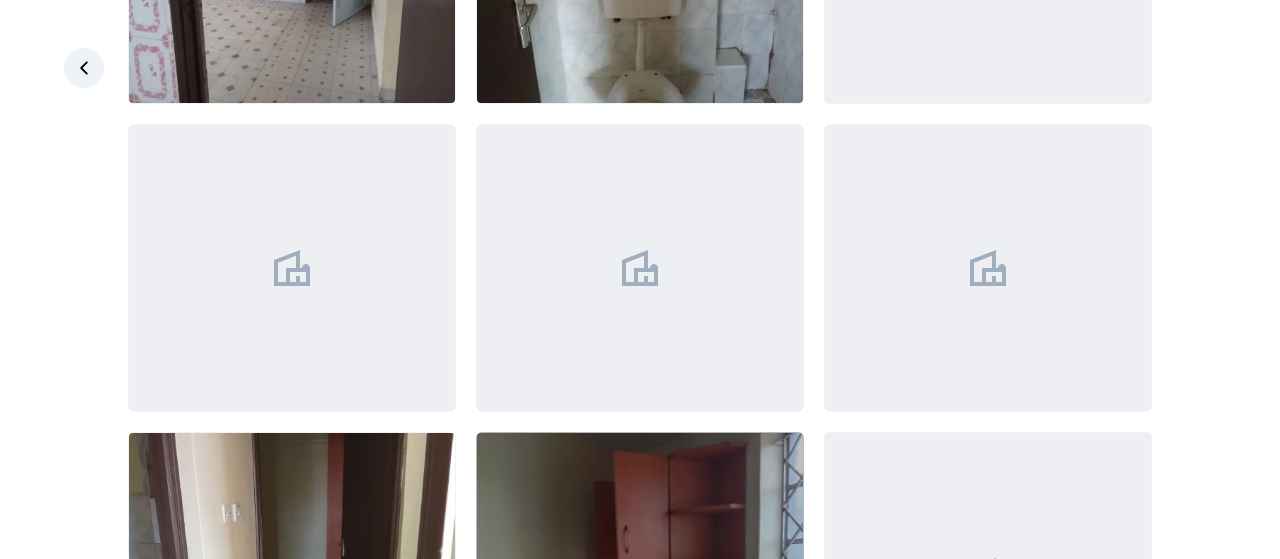 scroll, scrollTop: 581, scrollLeft: 0, axis: vertical 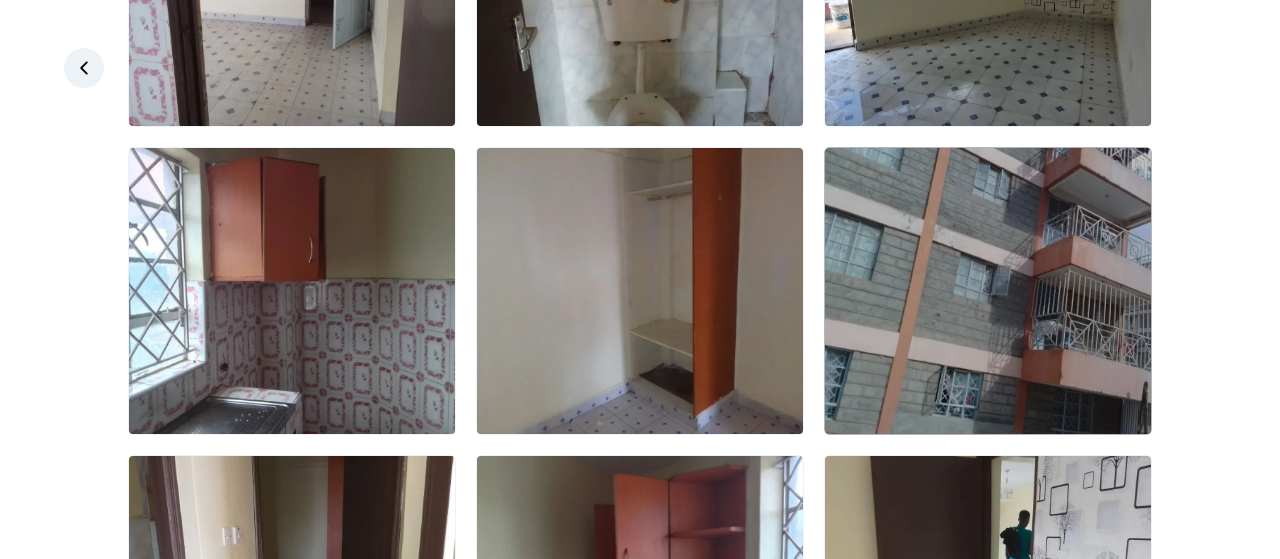 click at bounding box center [988, 291] 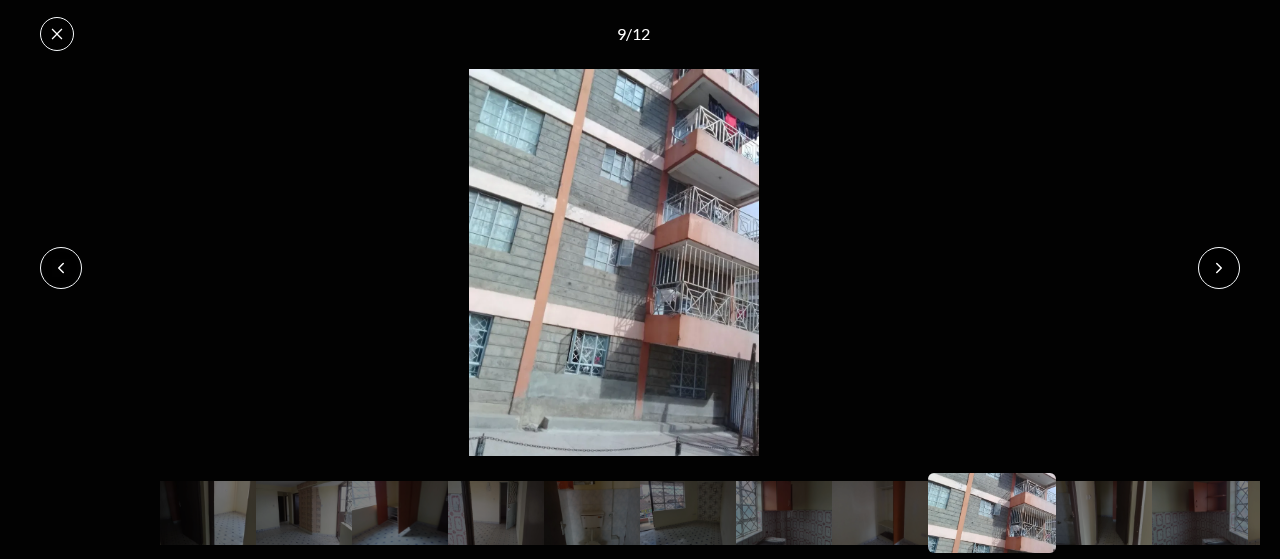 click at bounding box center [1219, 268] 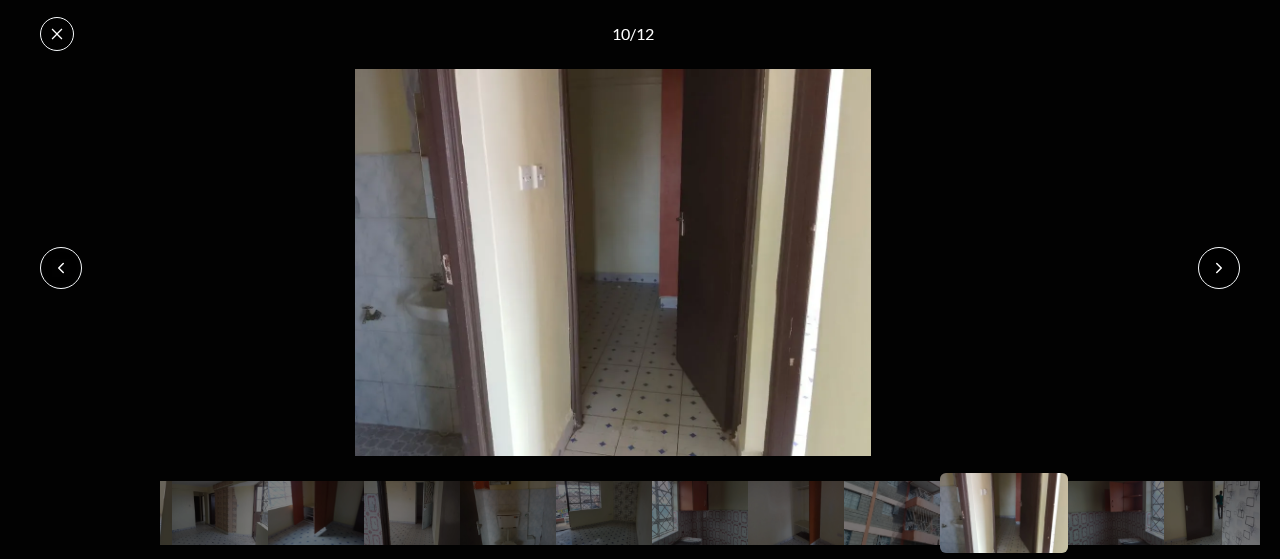 click at bounding box center (1219, 268) 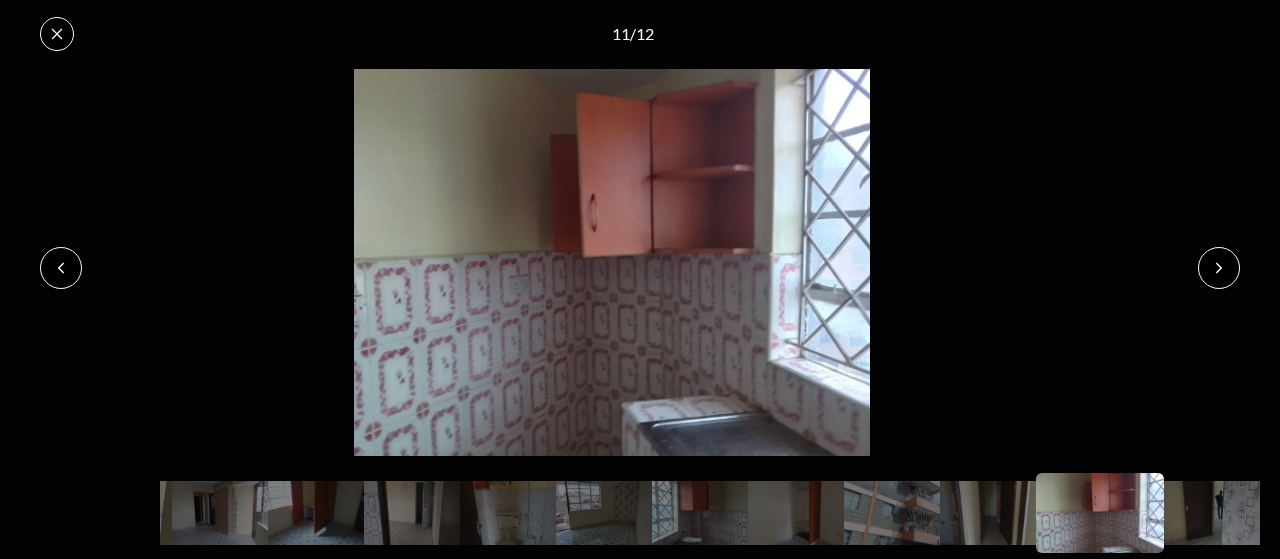 click at bounding box center [1219, 268] 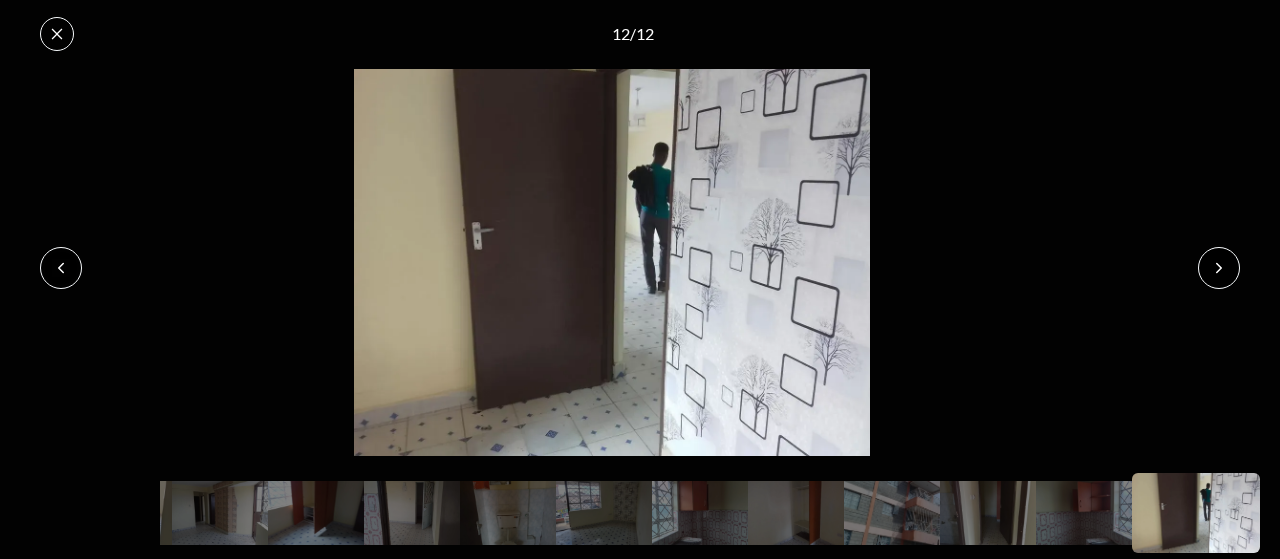 click at bounding box center [1219, 268] 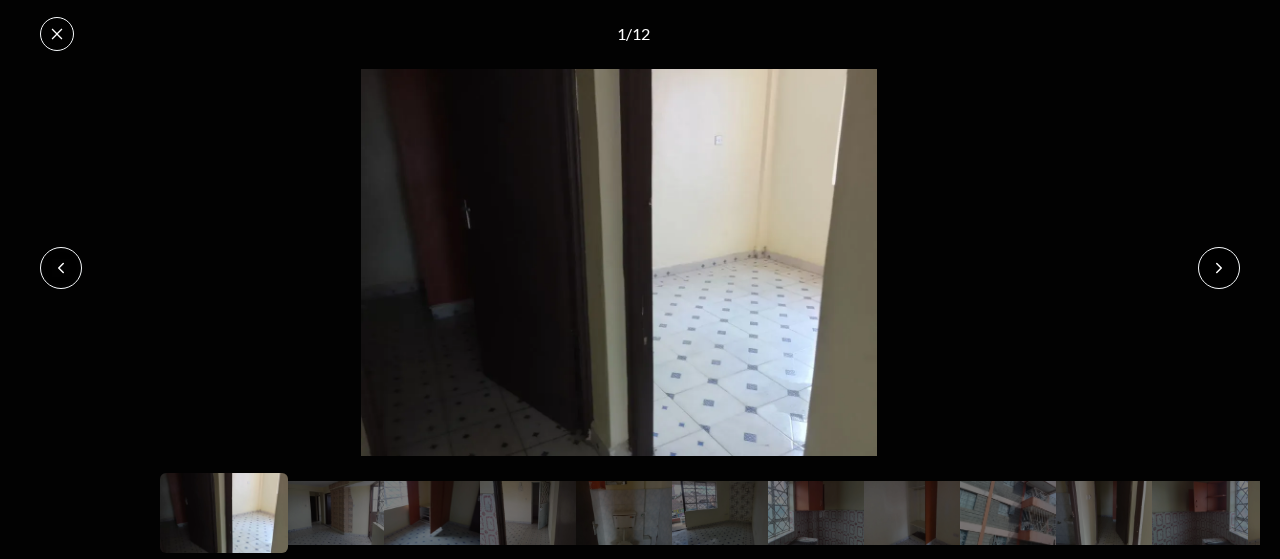 click at bounding box center [1219, 268] 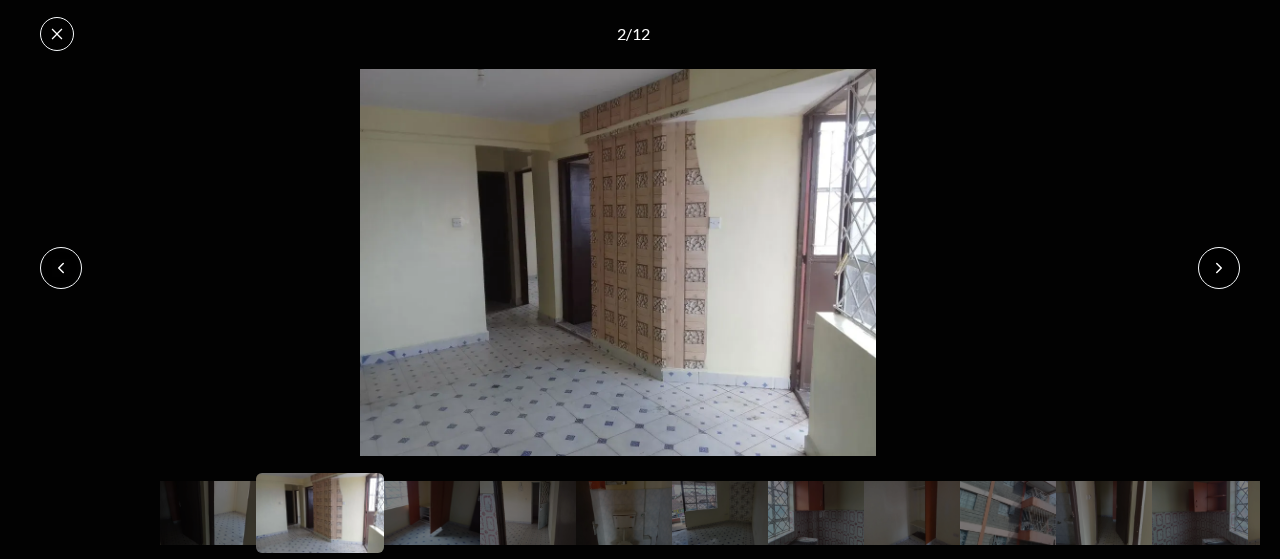 click at bounding box center [1219, 268] 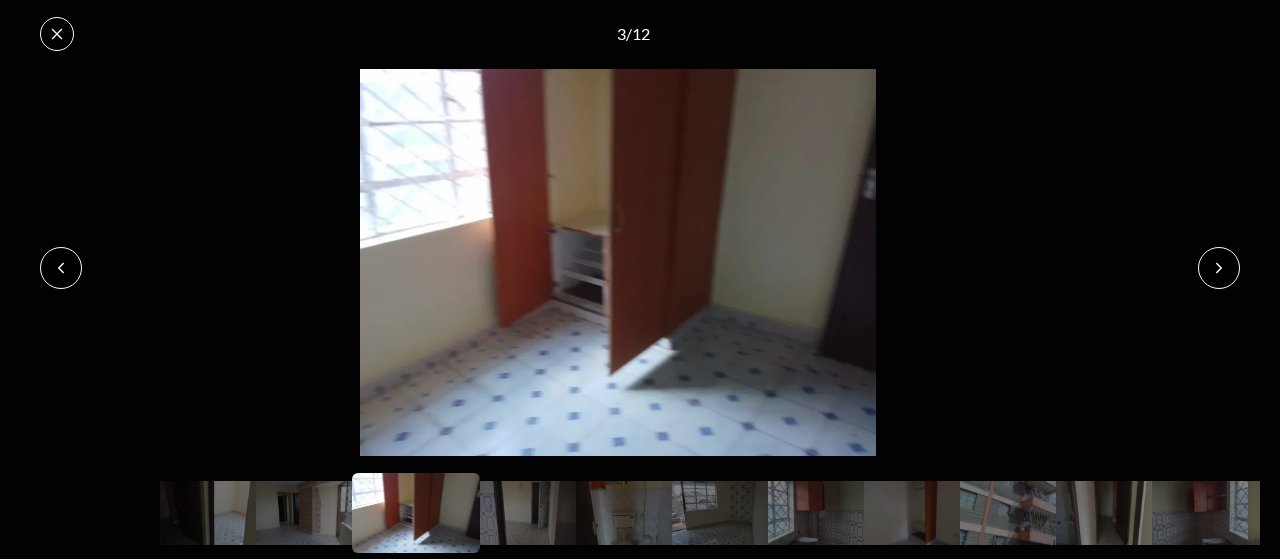 click at bounding box center (1219, 268) 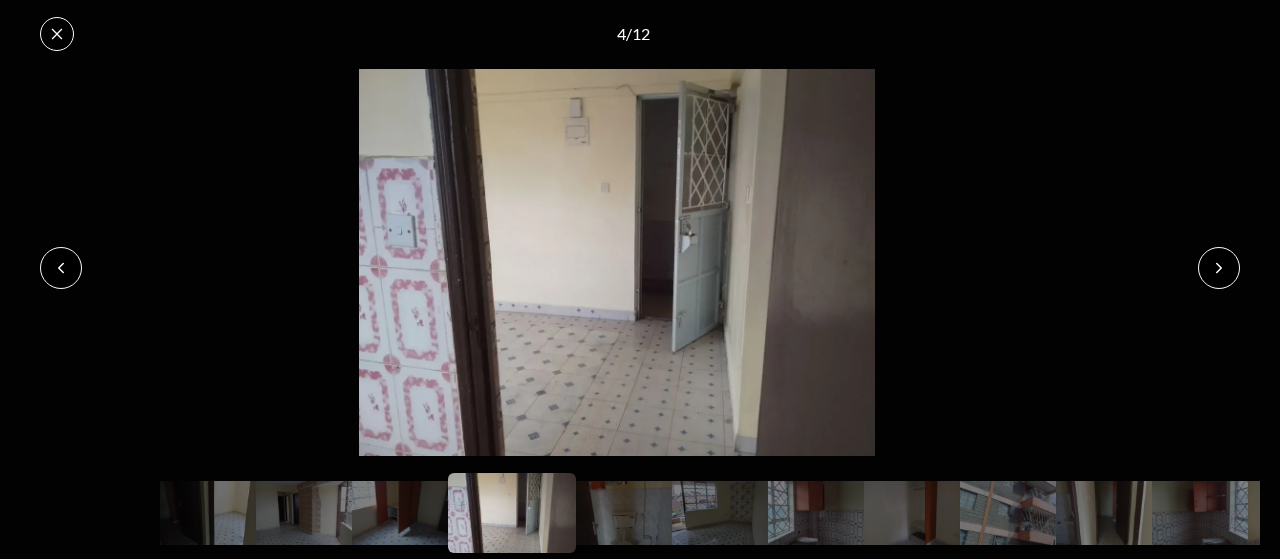 click at bounding box center [1219, 268] 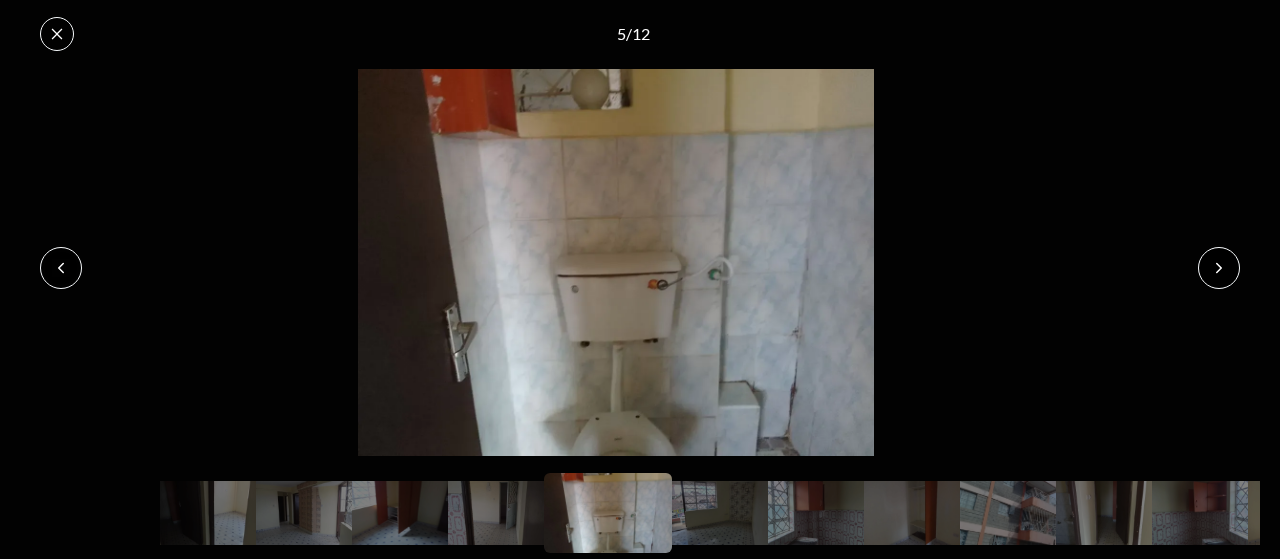 click at bounding box center [1219, 268] 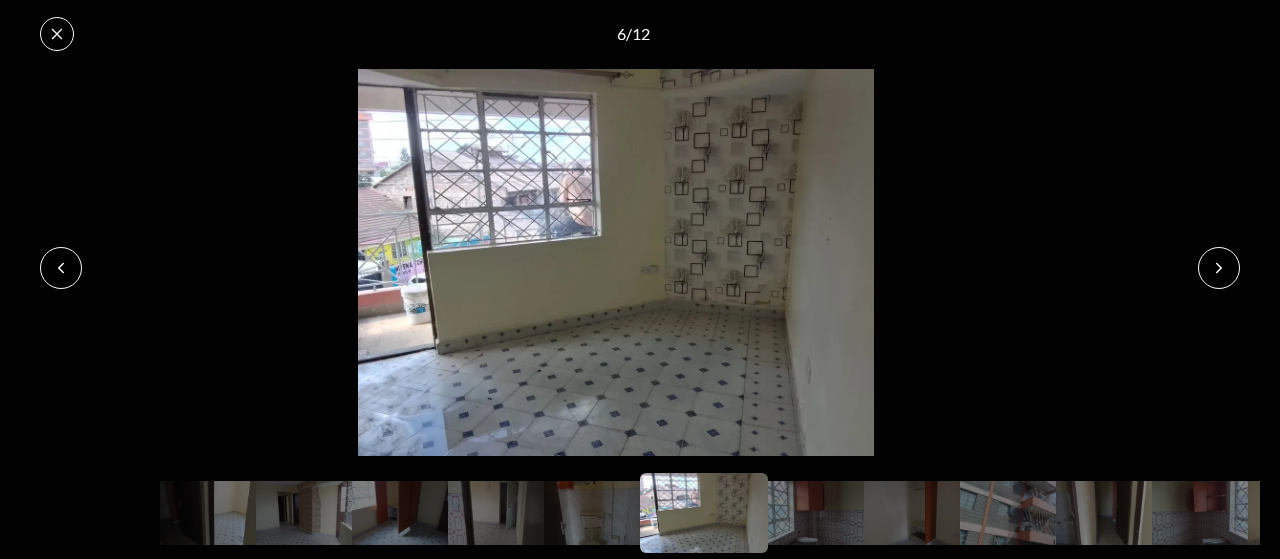 click 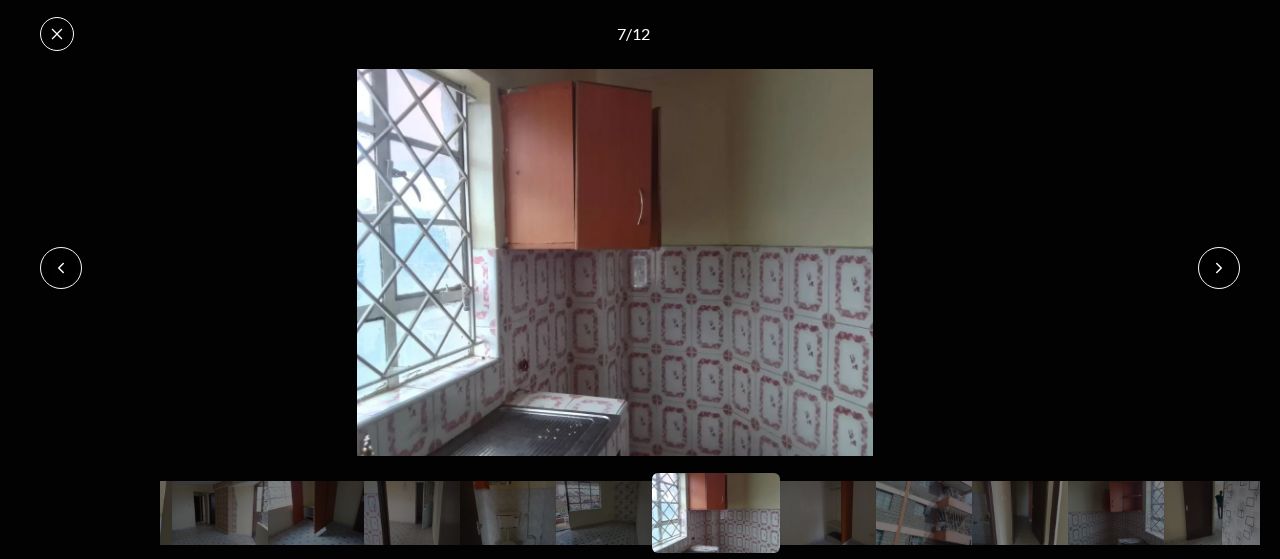 click 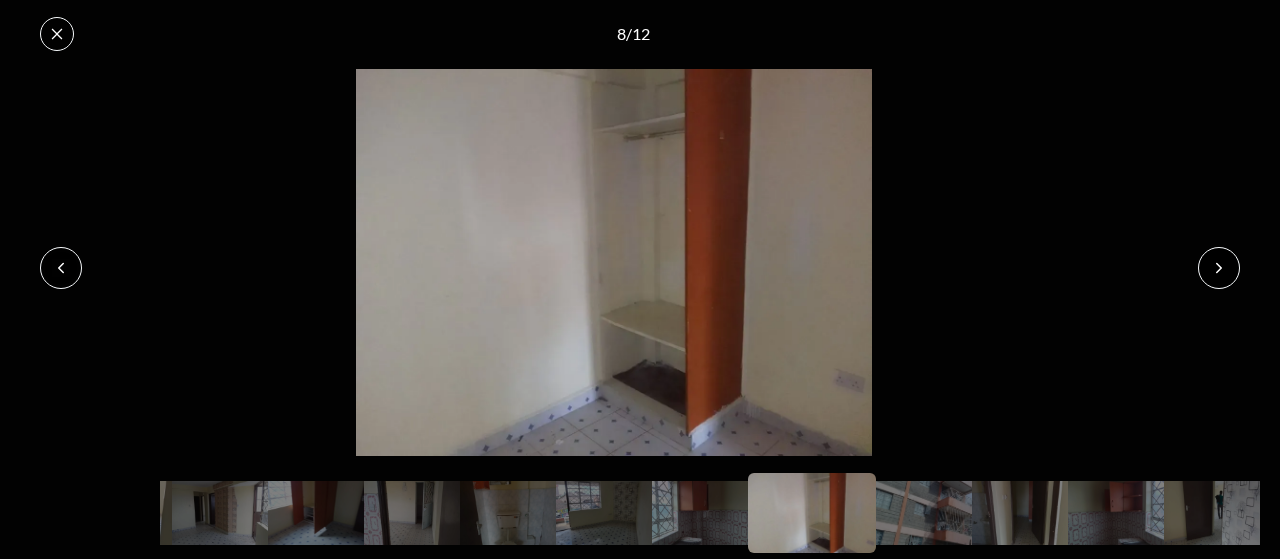 click 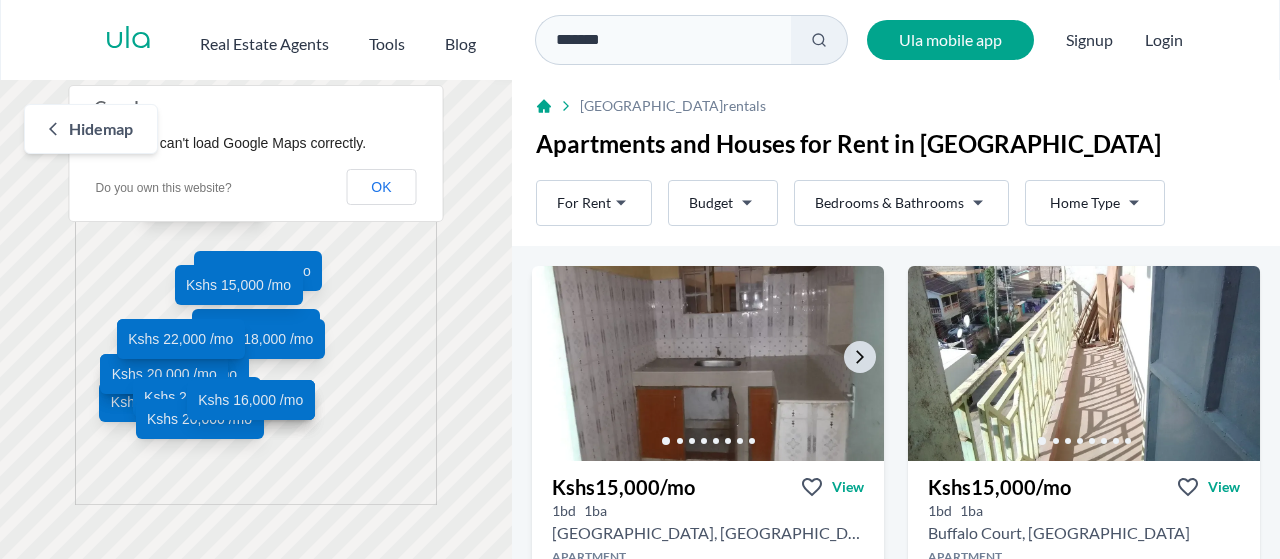 scroll, scrollTop: 0, scrollLeft: 0, axis: both 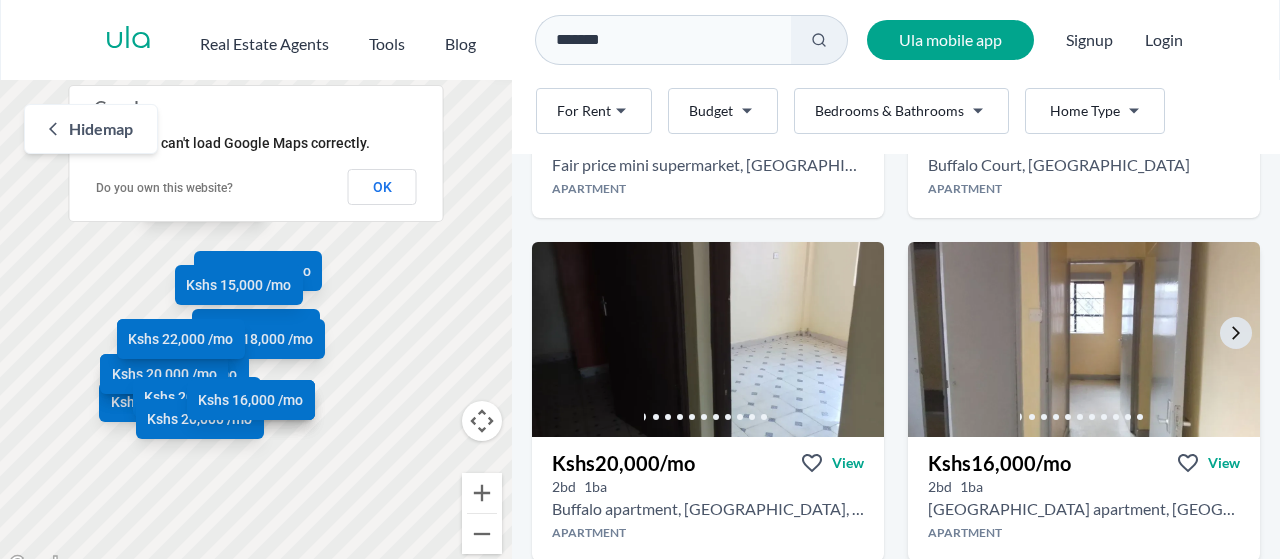 click at bounding box center [1084, 339] 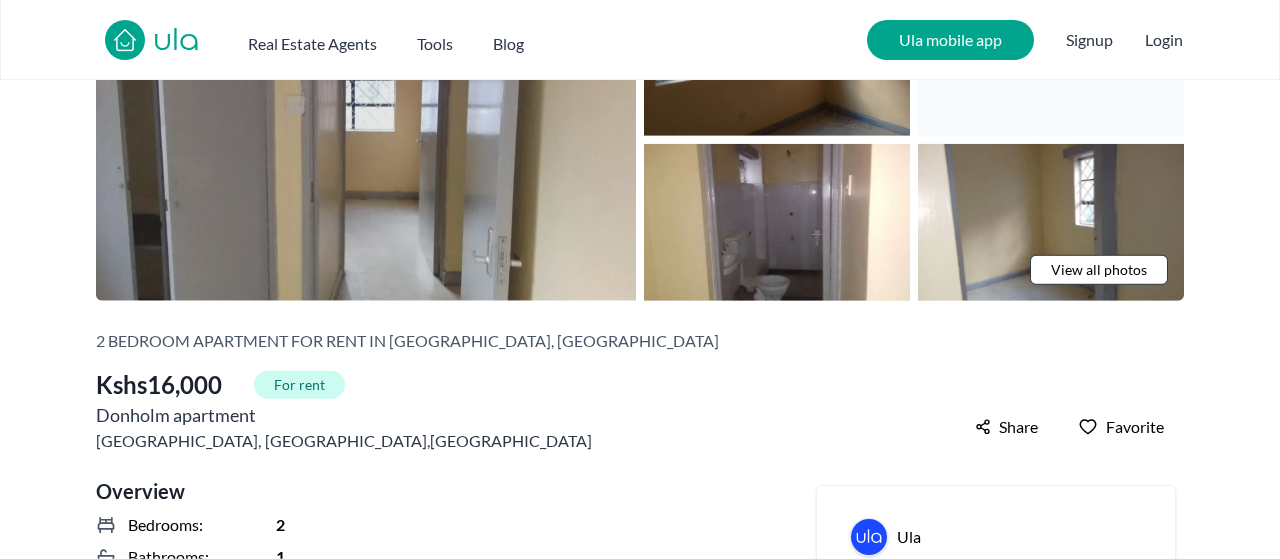 scroll, scrollTop: 104, scrollLeft: 0, axis: vertical 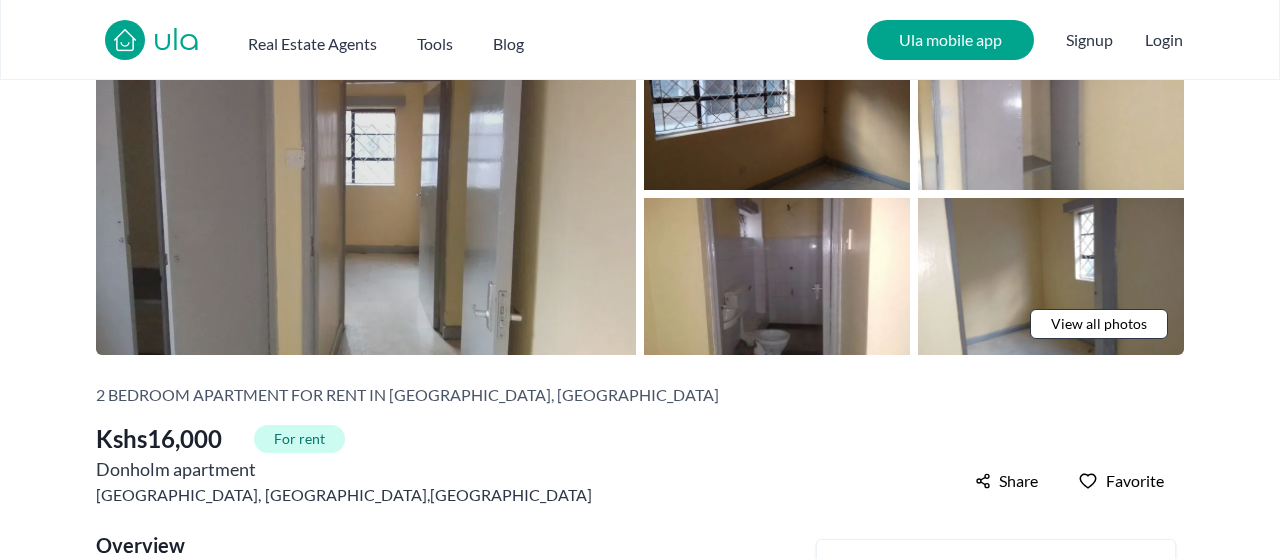 click at bounding box center (366, 193) 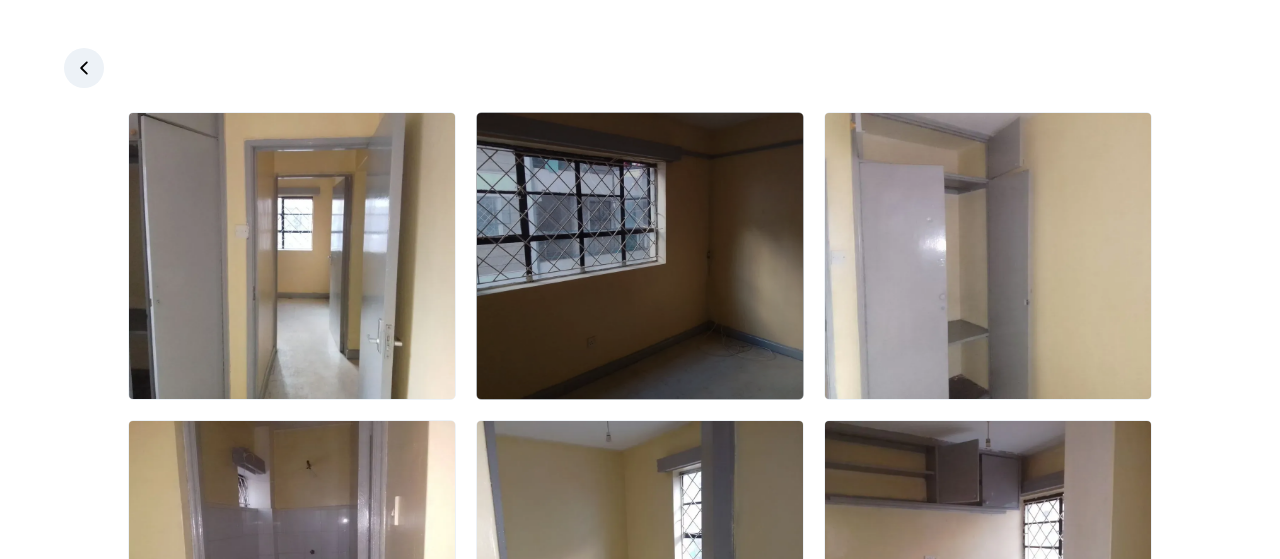 click at bounding box center [640, 256] 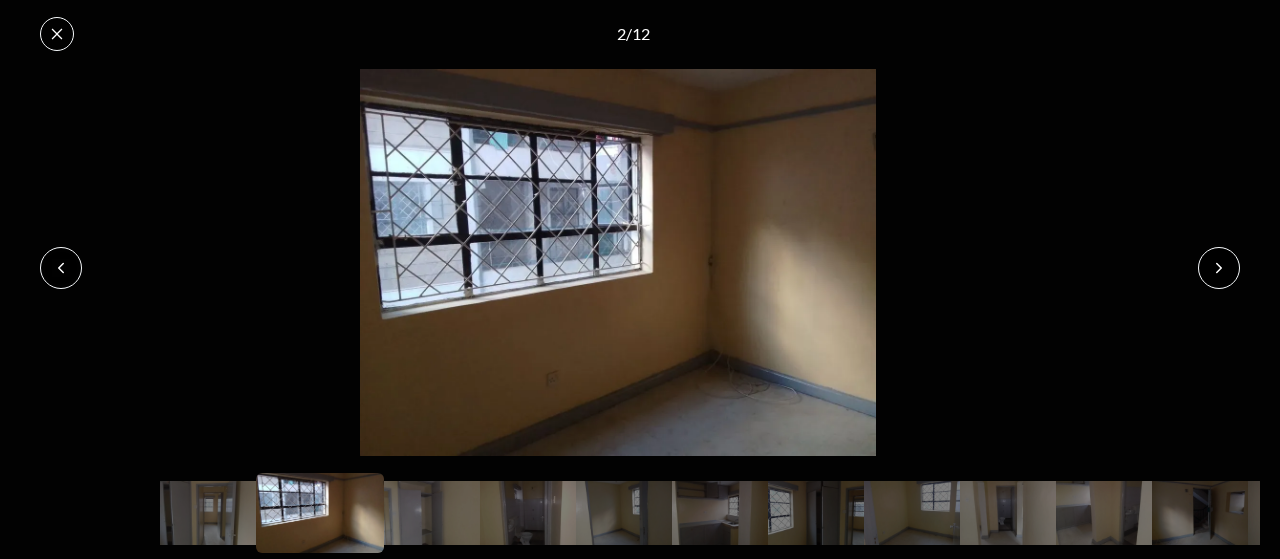 click 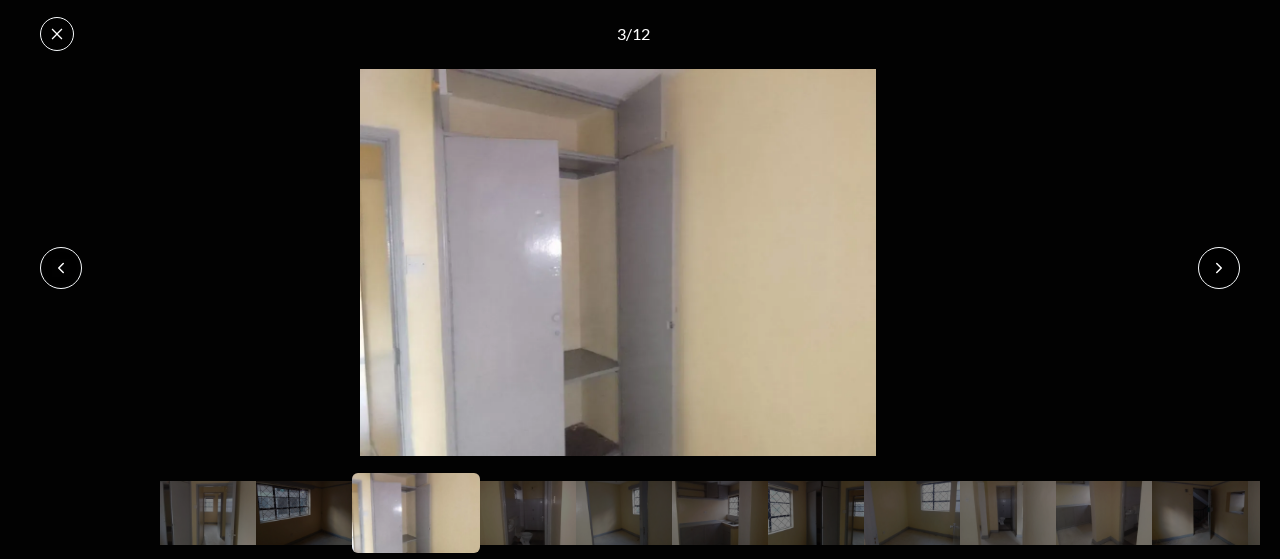 click 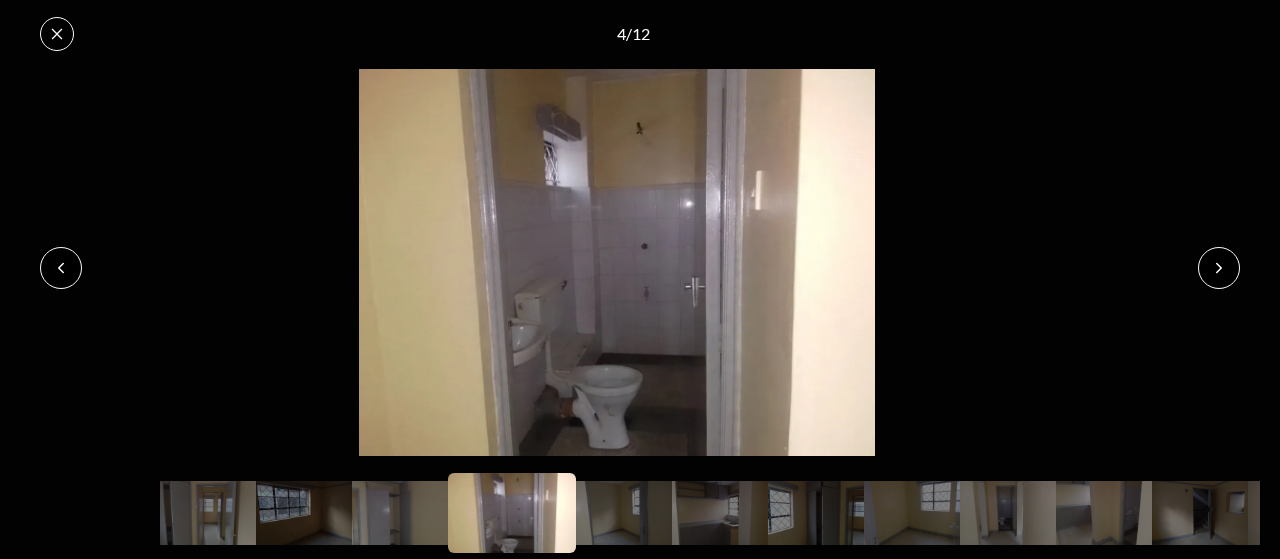 click 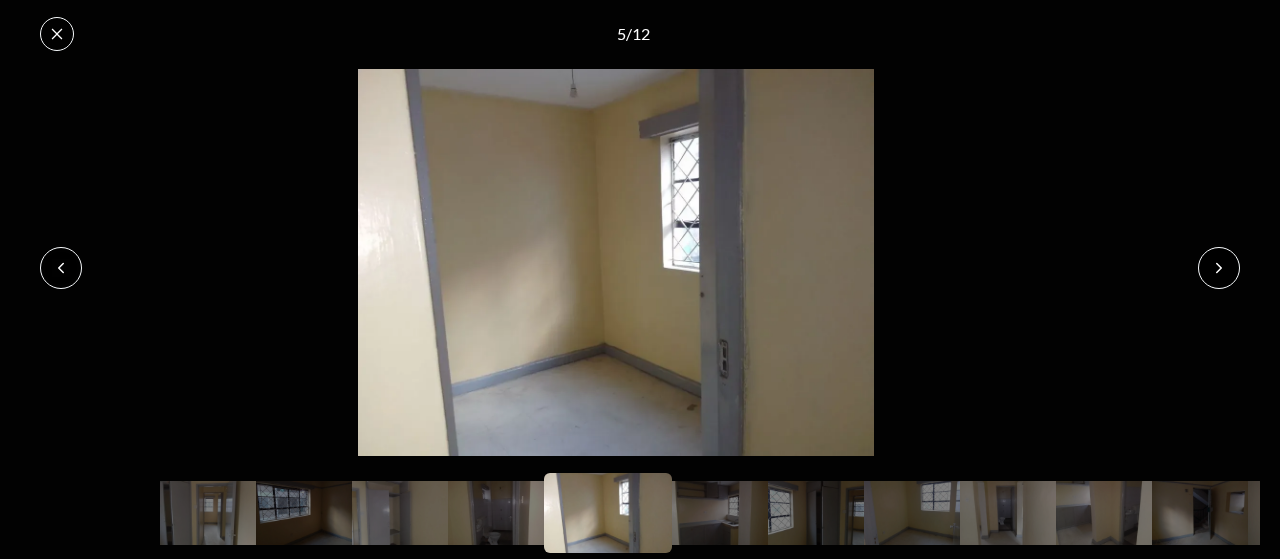 click 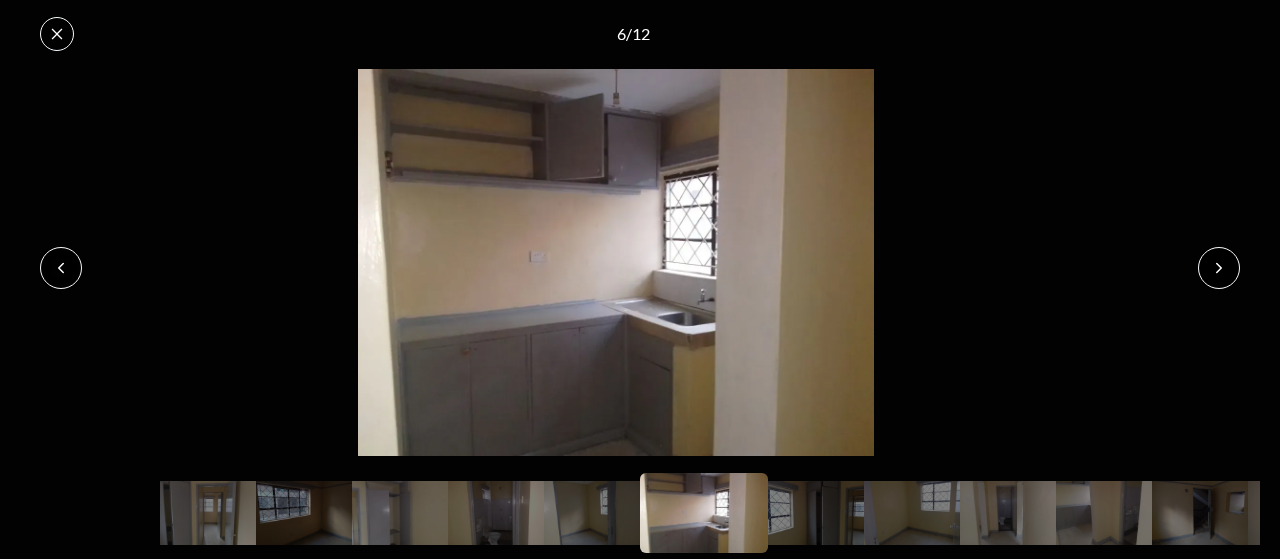 click 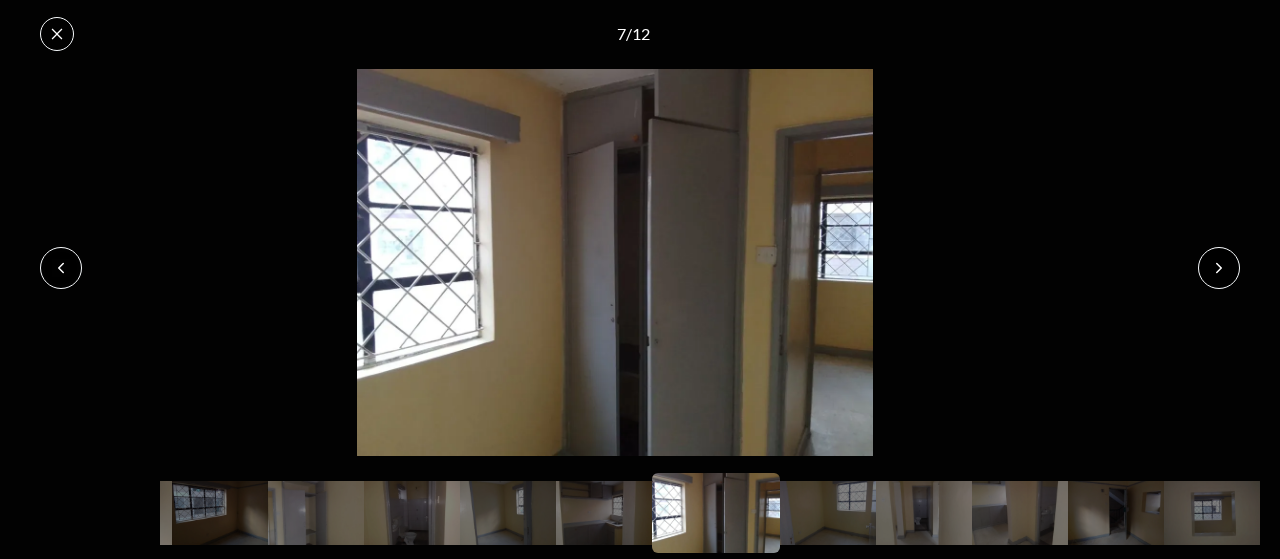 click 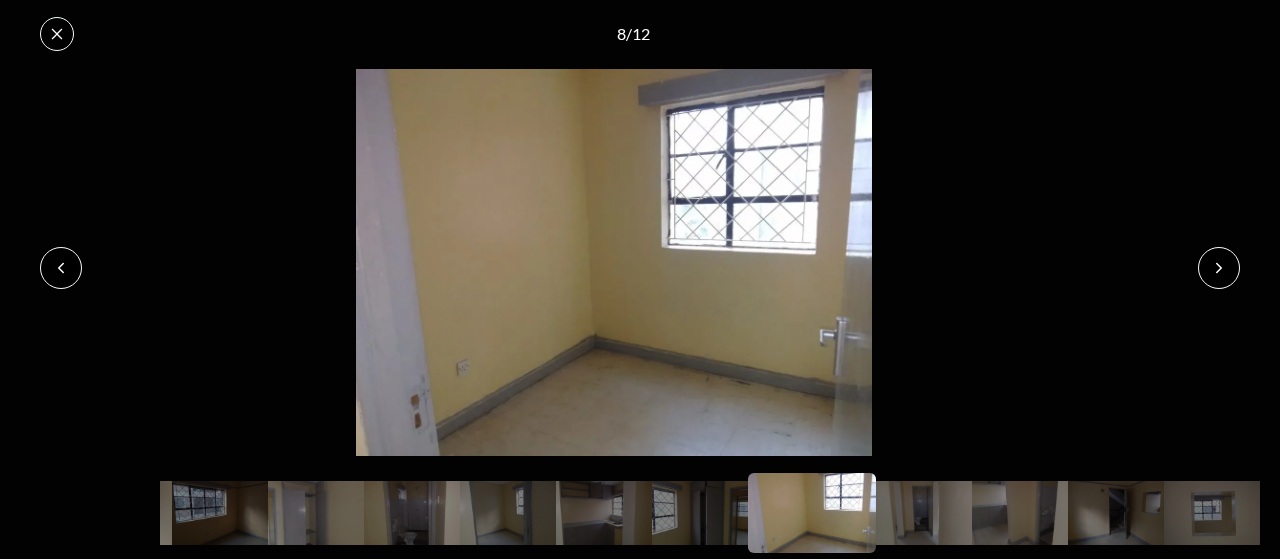 click 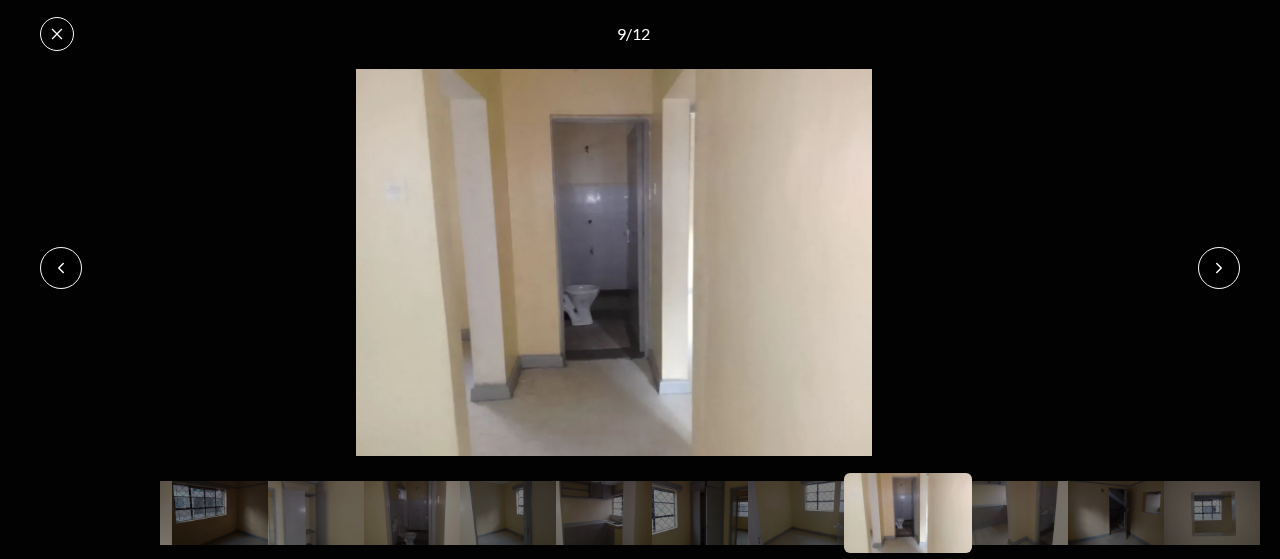 click 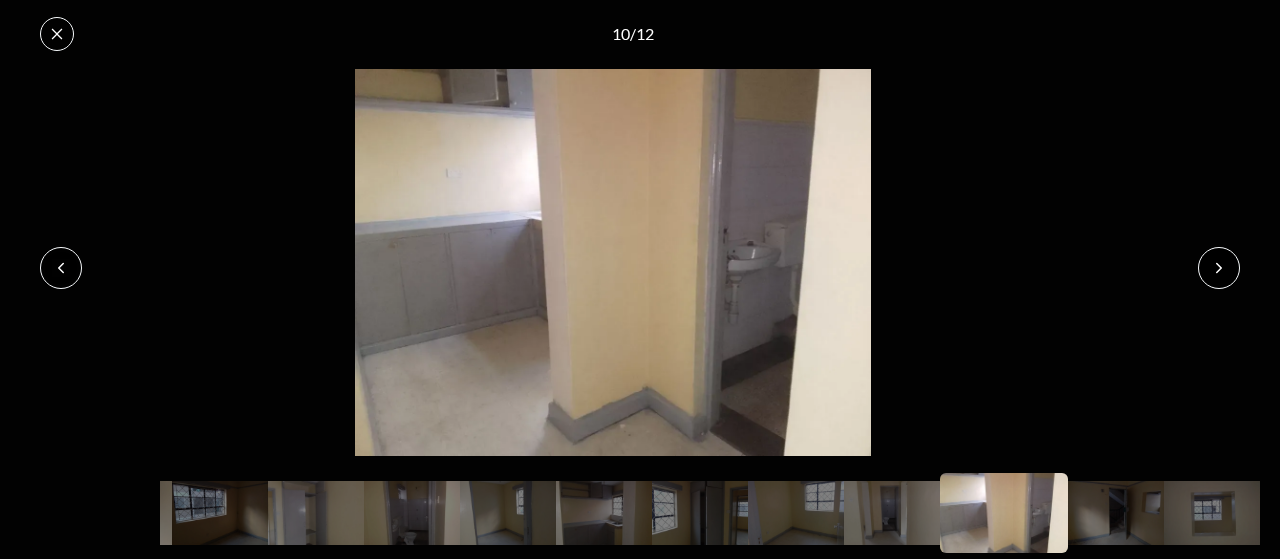 click 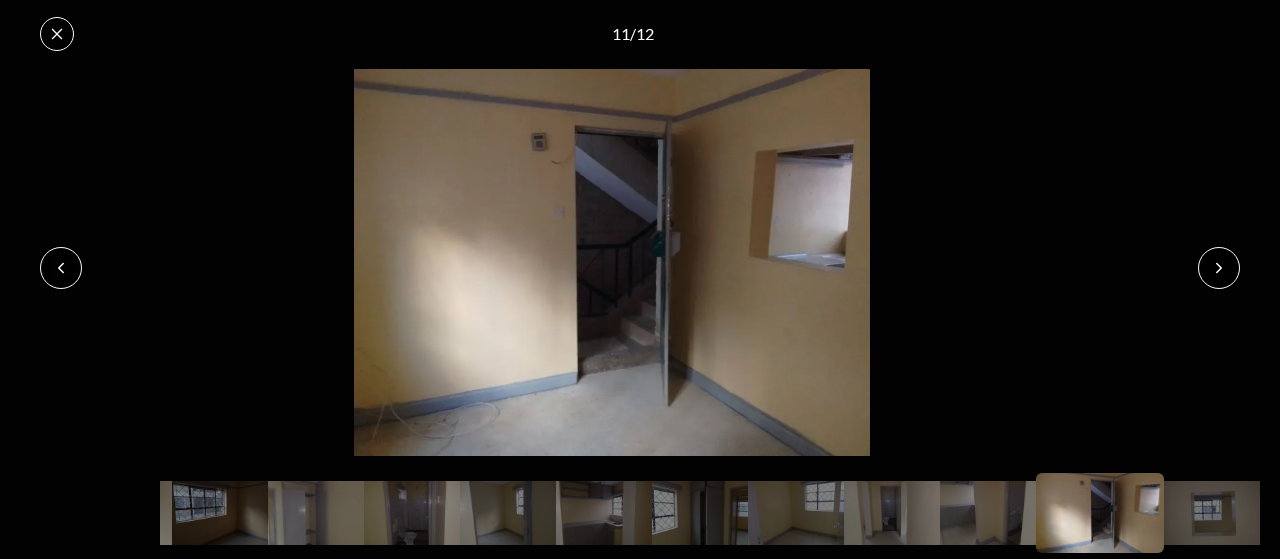 click 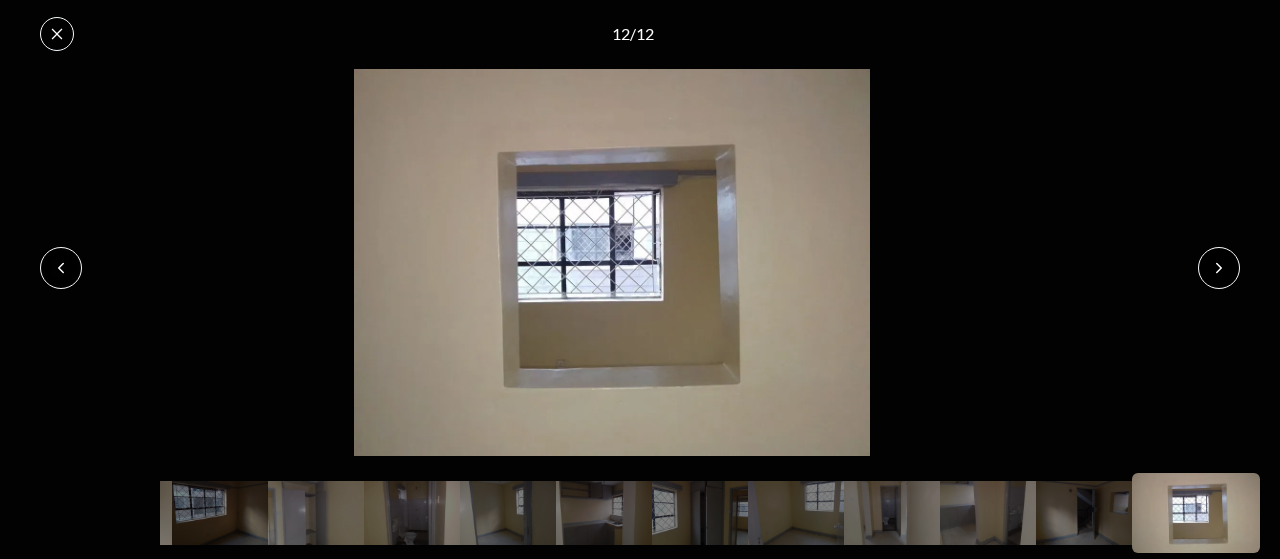 click 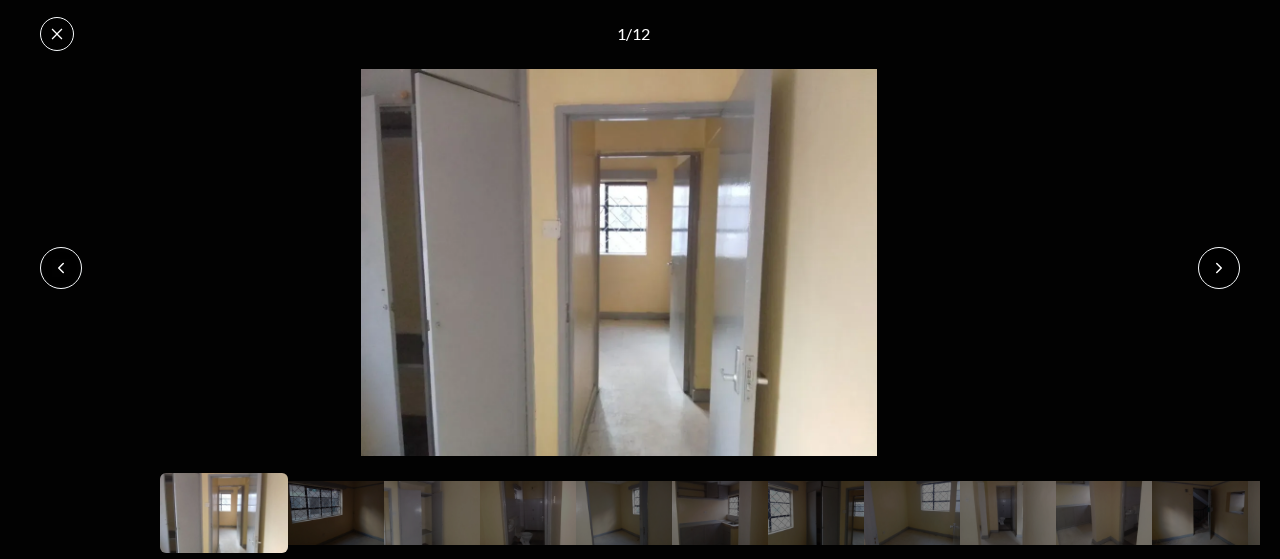 click 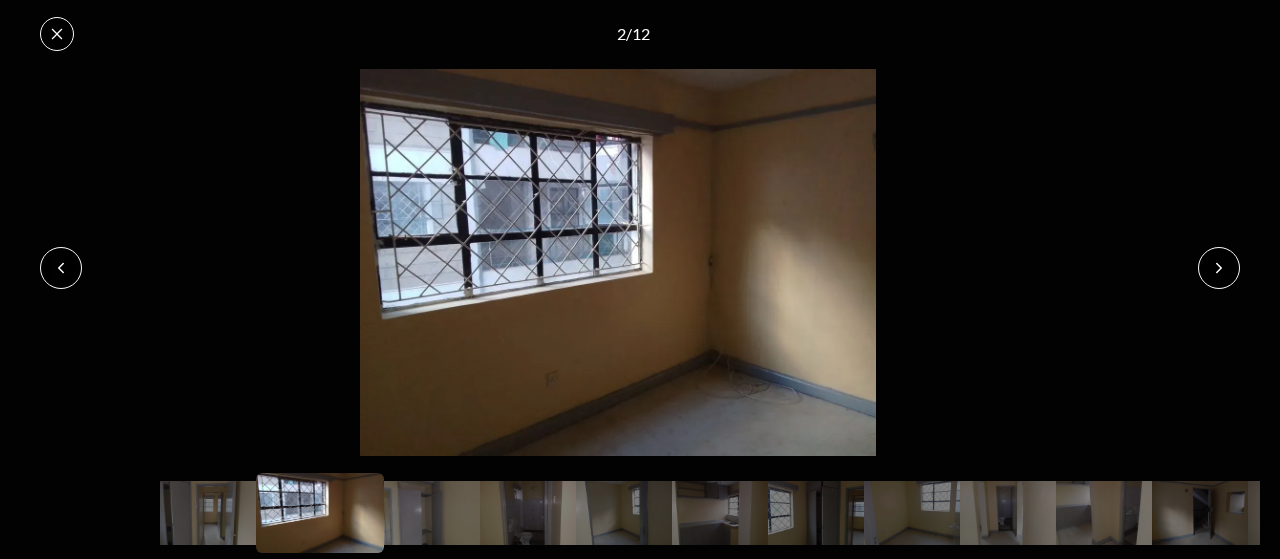 click 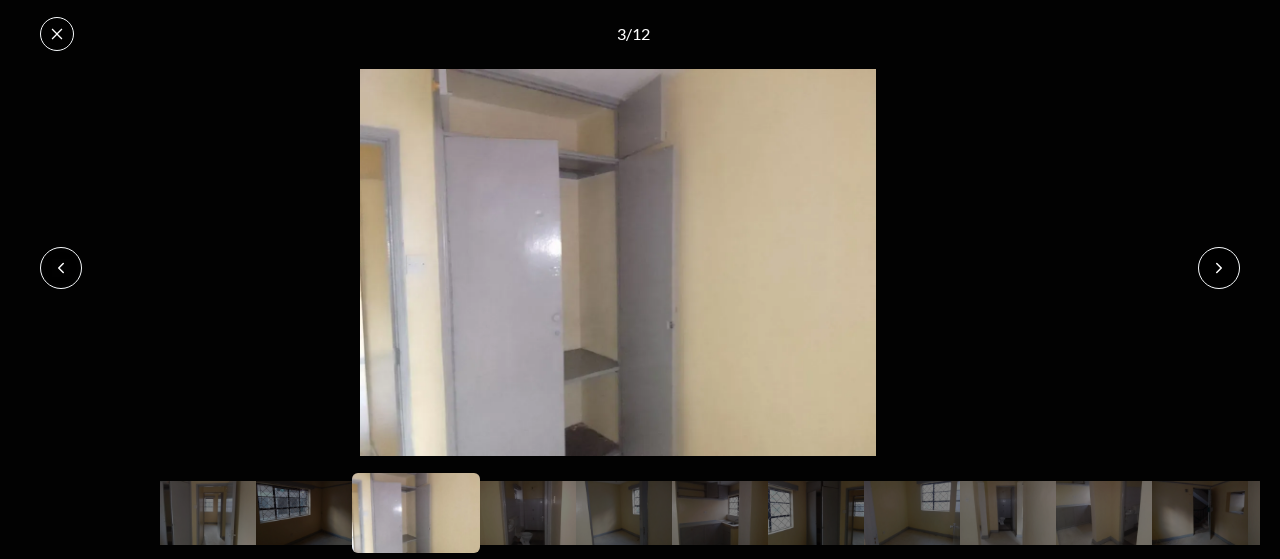 click 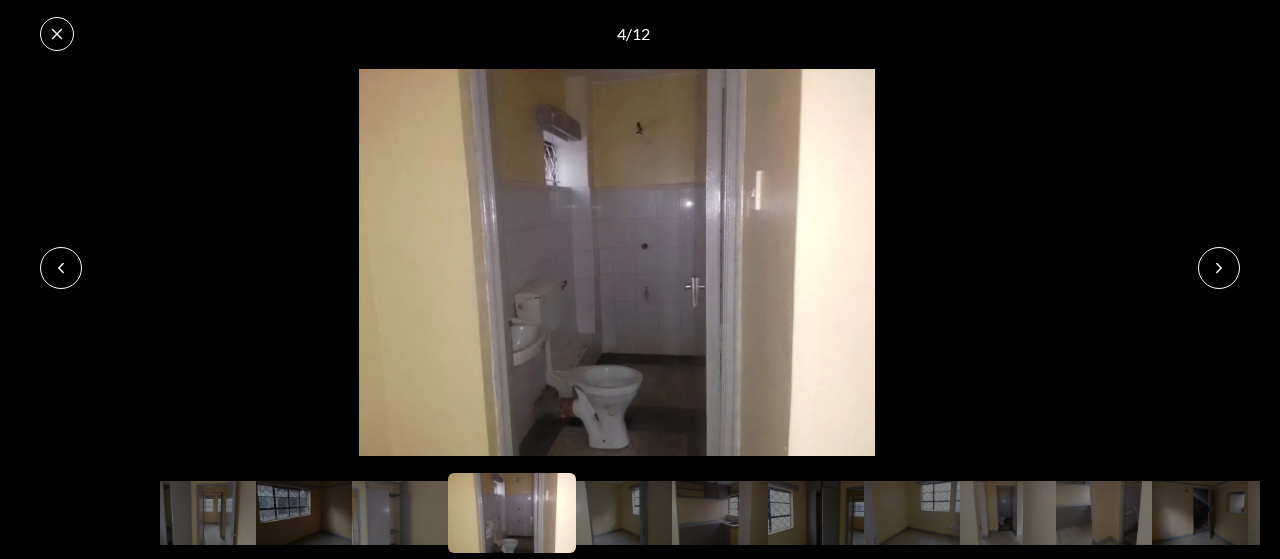 click 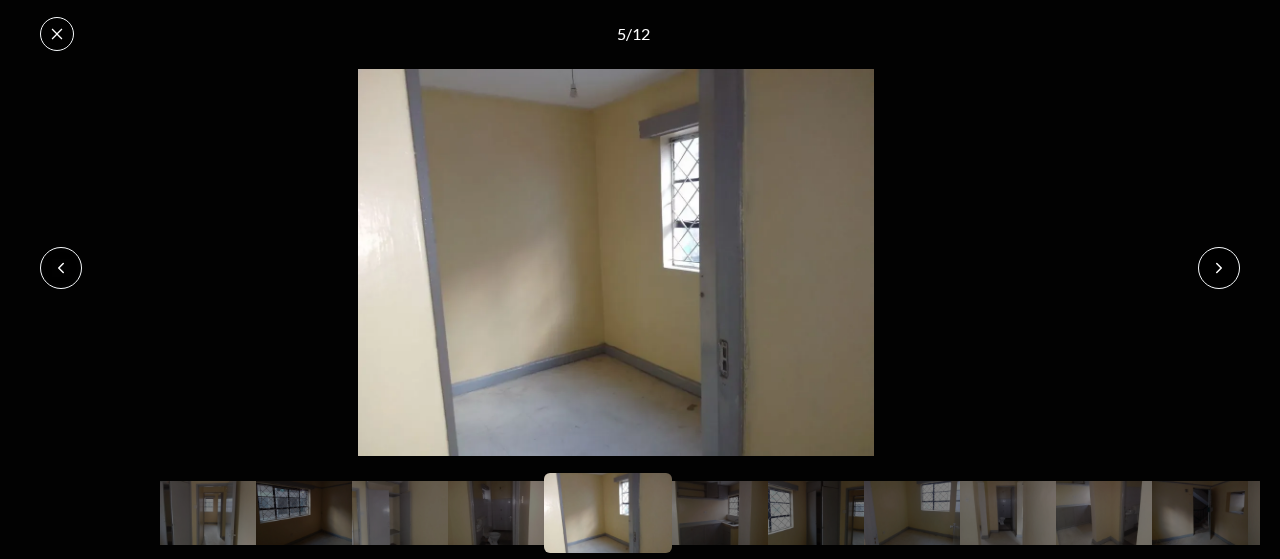 click 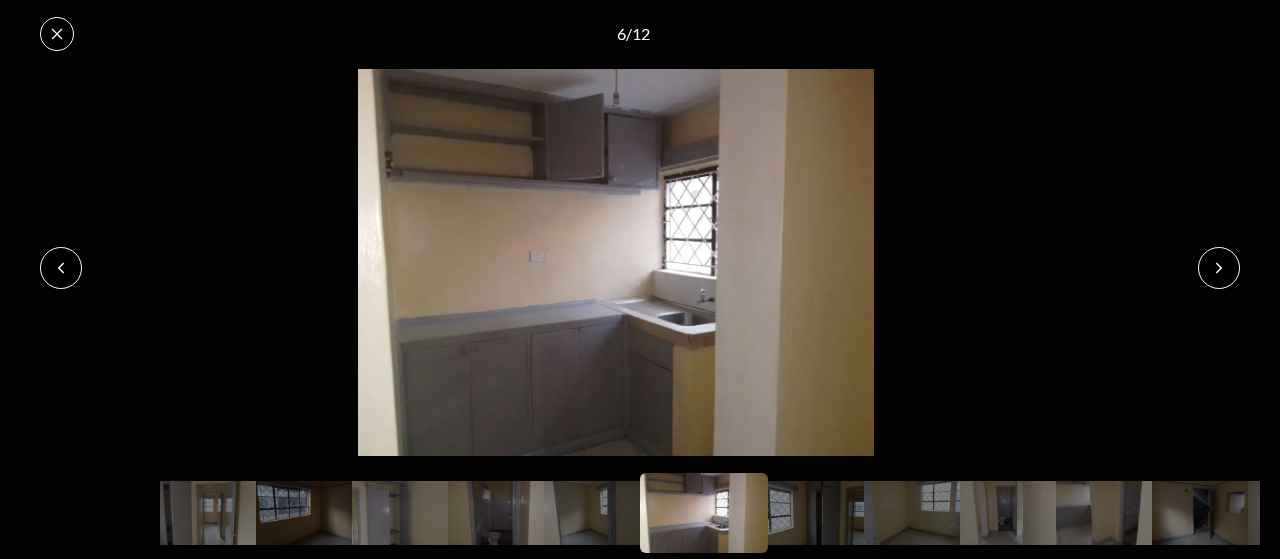 scroll, scrollTop: 0, scrollLeft: 0, axis: both 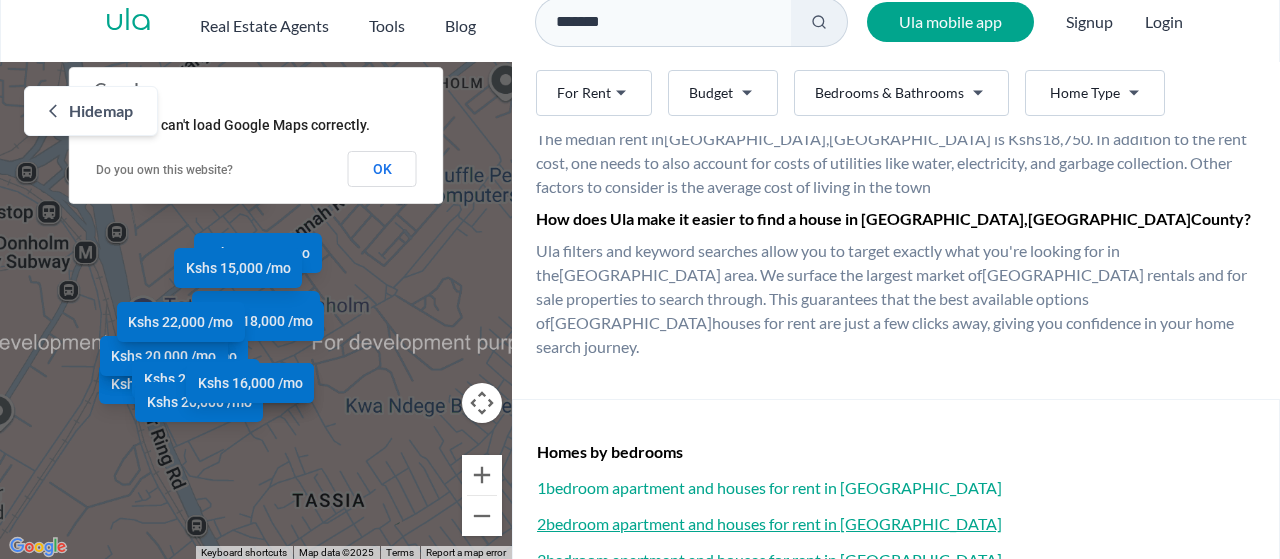 click on "2  bedroom apartment and houses for rent in   Donholm" at bounding box center [896, 524] 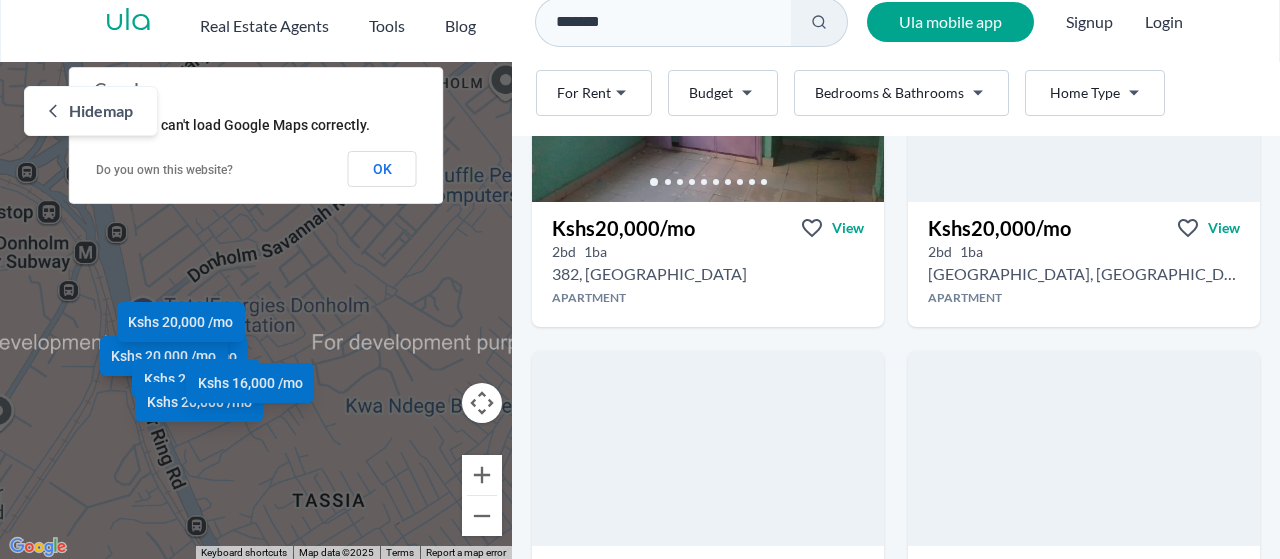 scroll, scrollTop: 1905, scrollLeft: 0, axis: vertical 